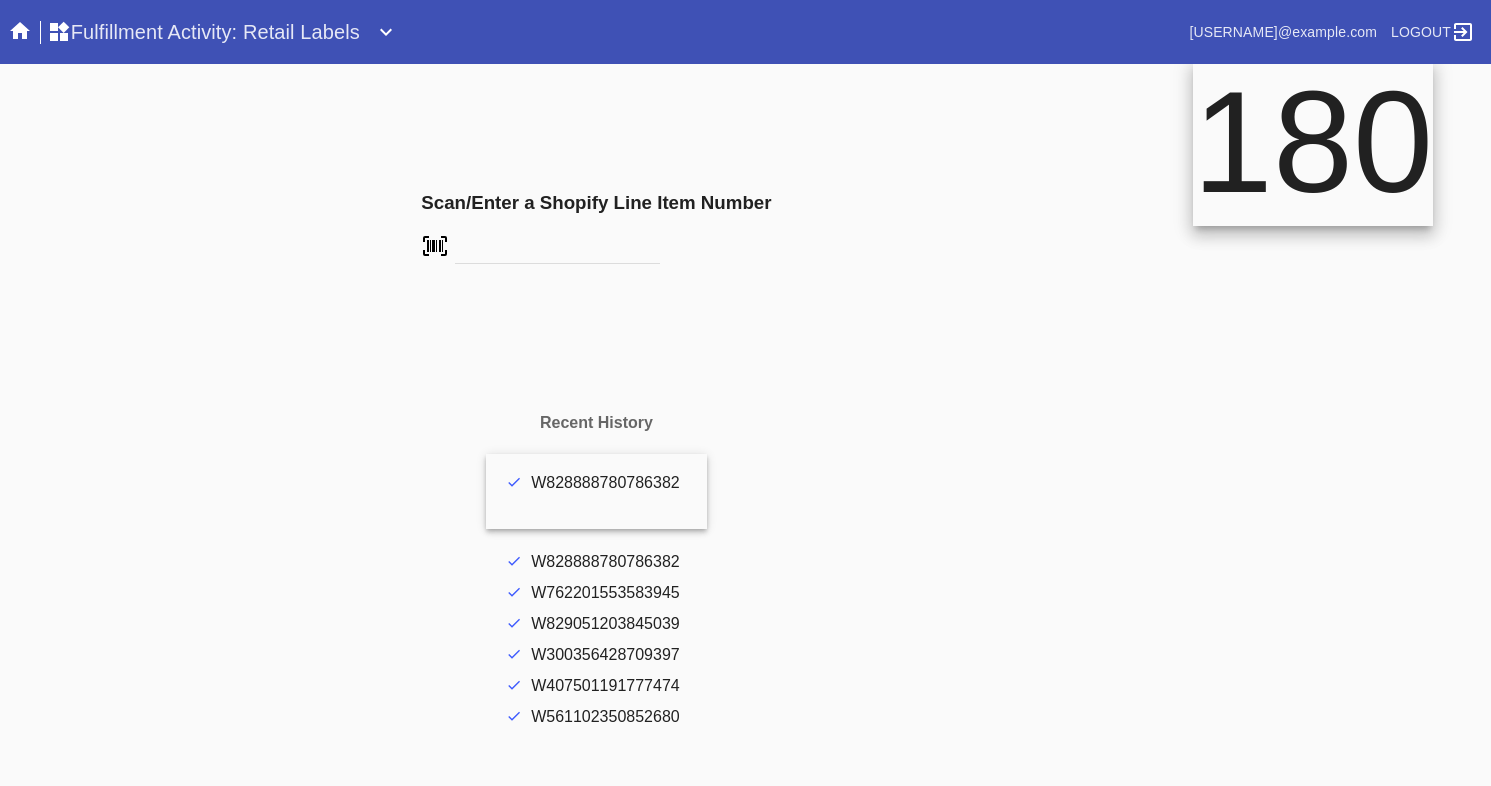 scroll, scrollTop: 0, scrollLeft: 0, axis: both 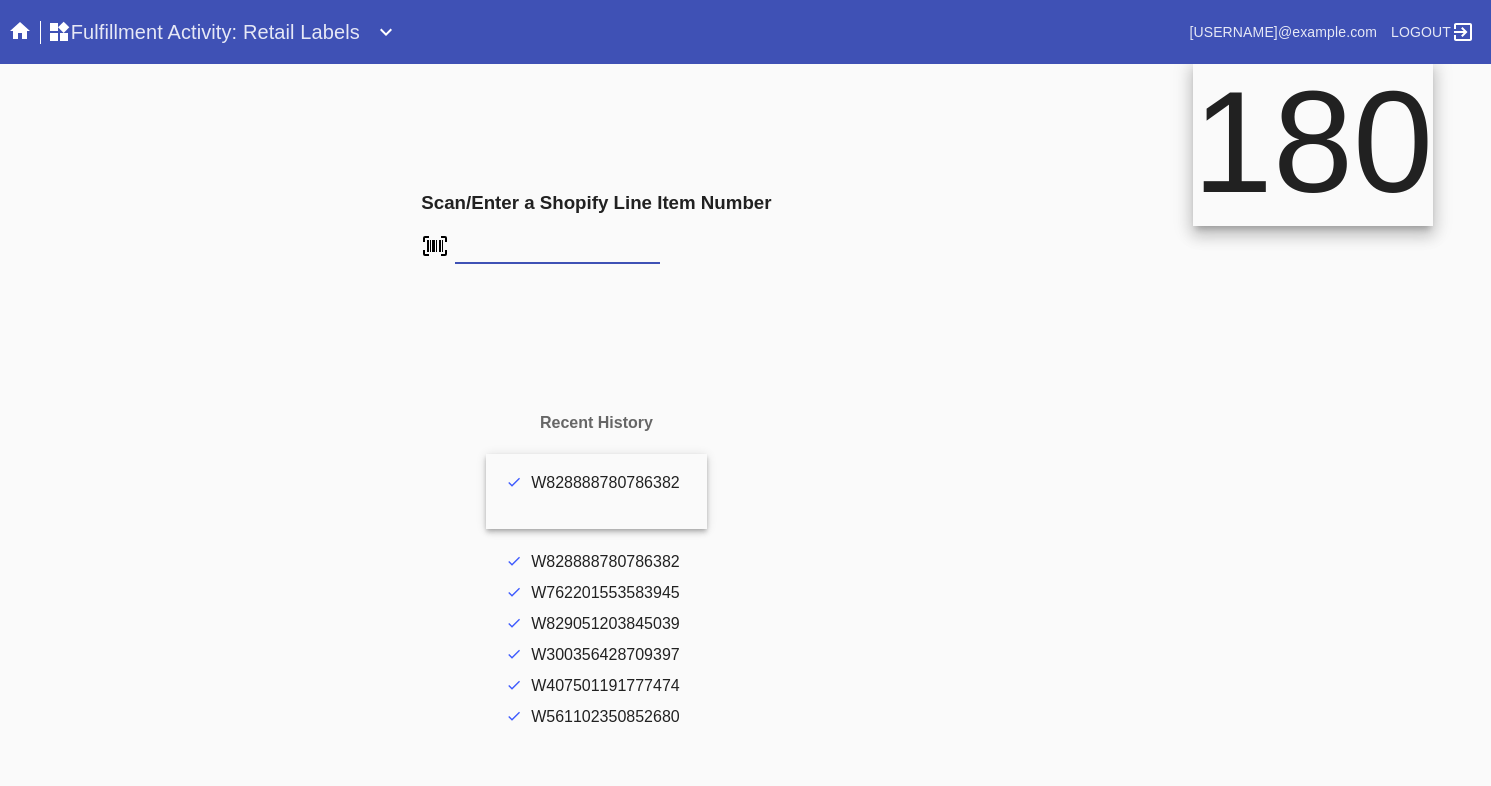 click at bounding box center [557, 249] 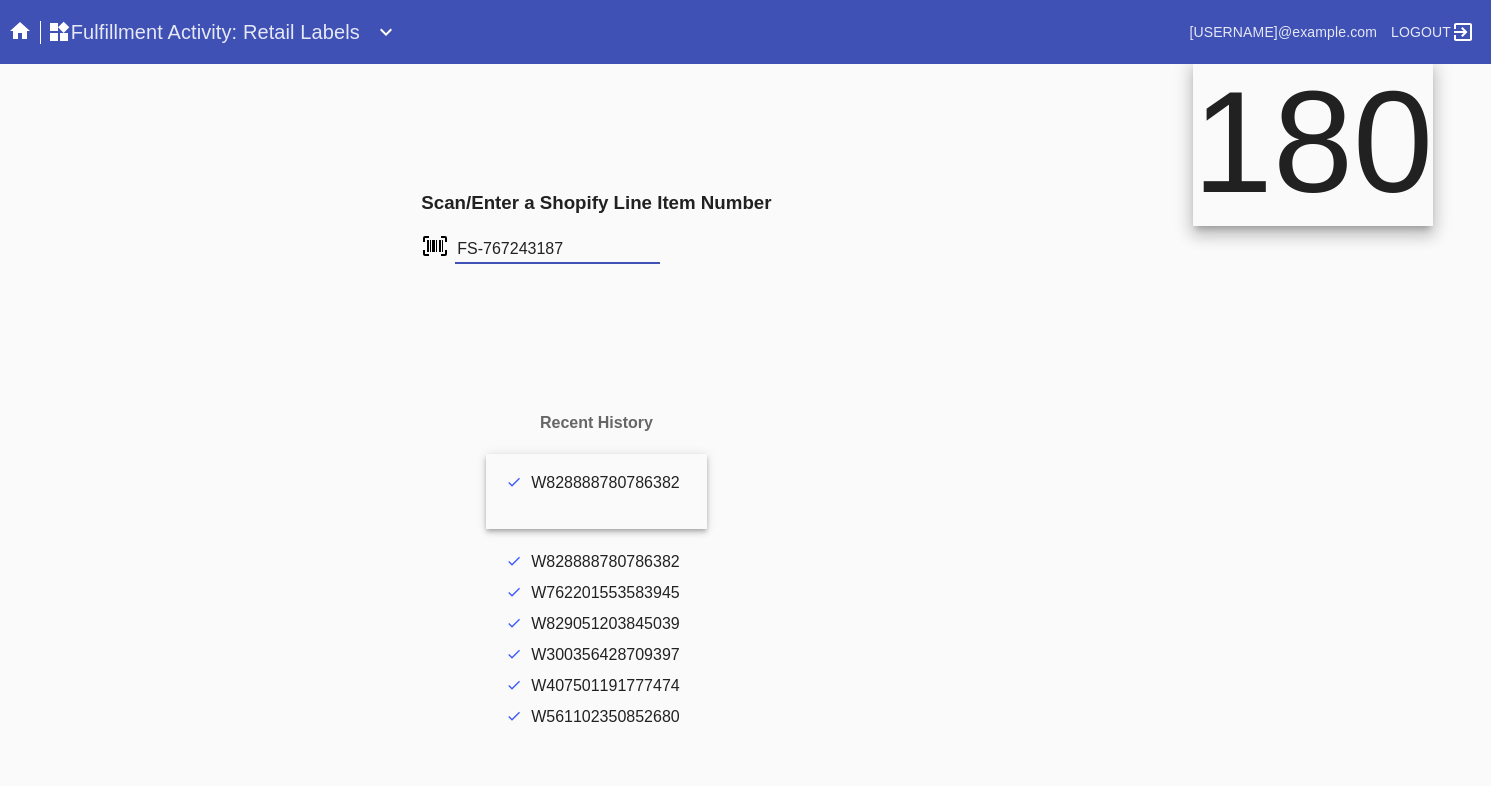 type on "FS-767243187" 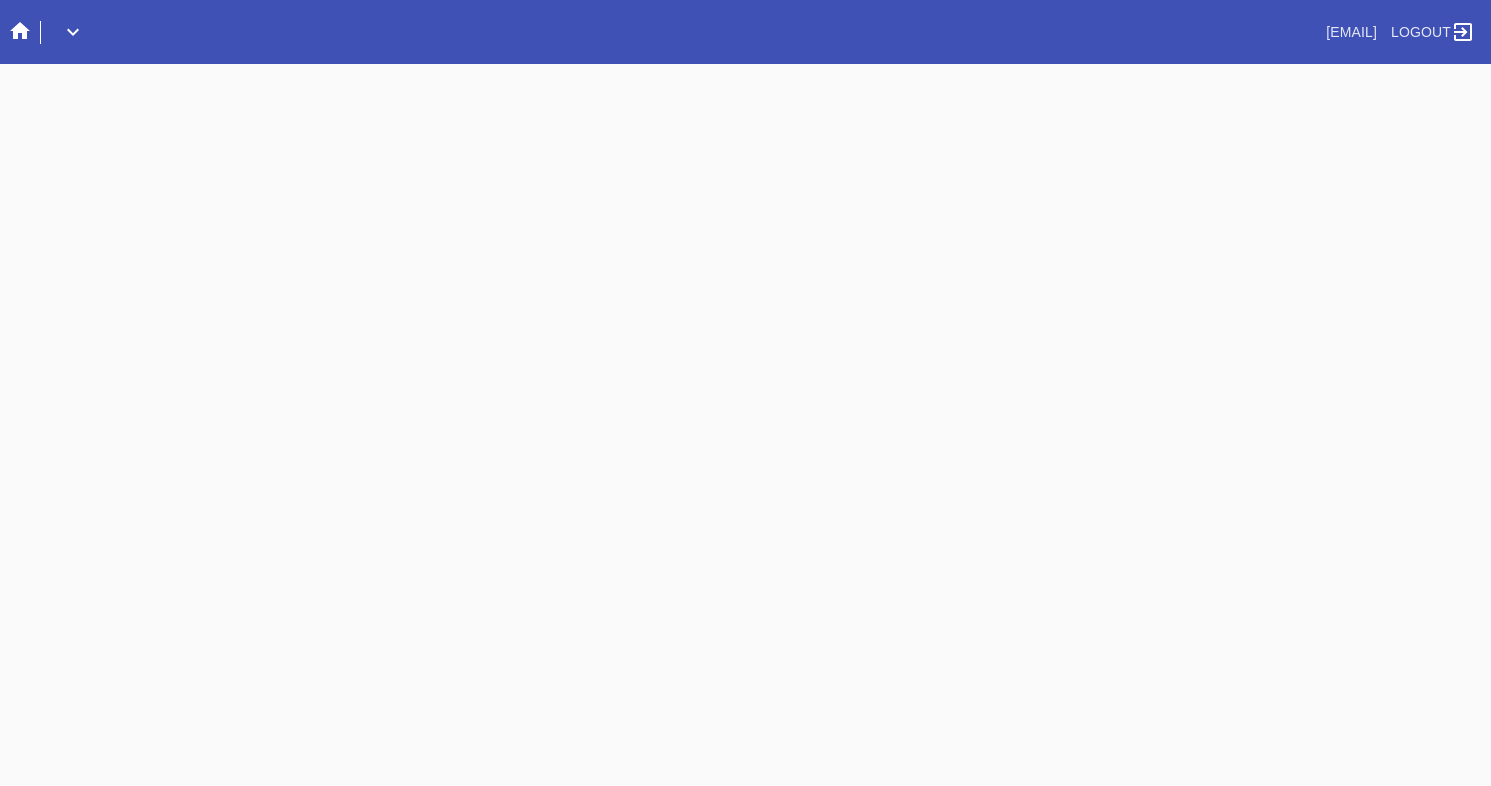 scroll, scrollTop: 0, scrollLeft: 0, axis: both 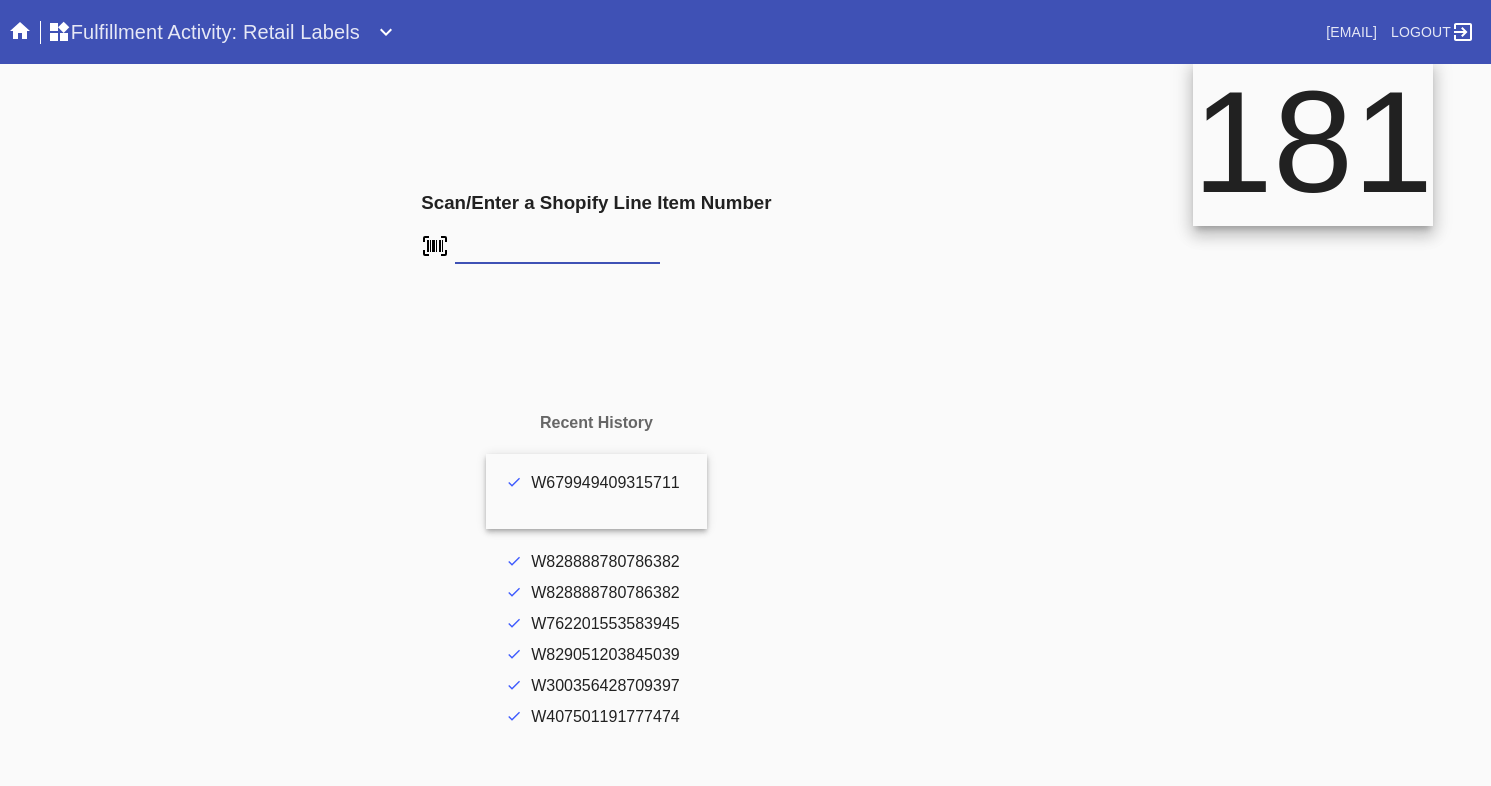 type on "FS-767243187" 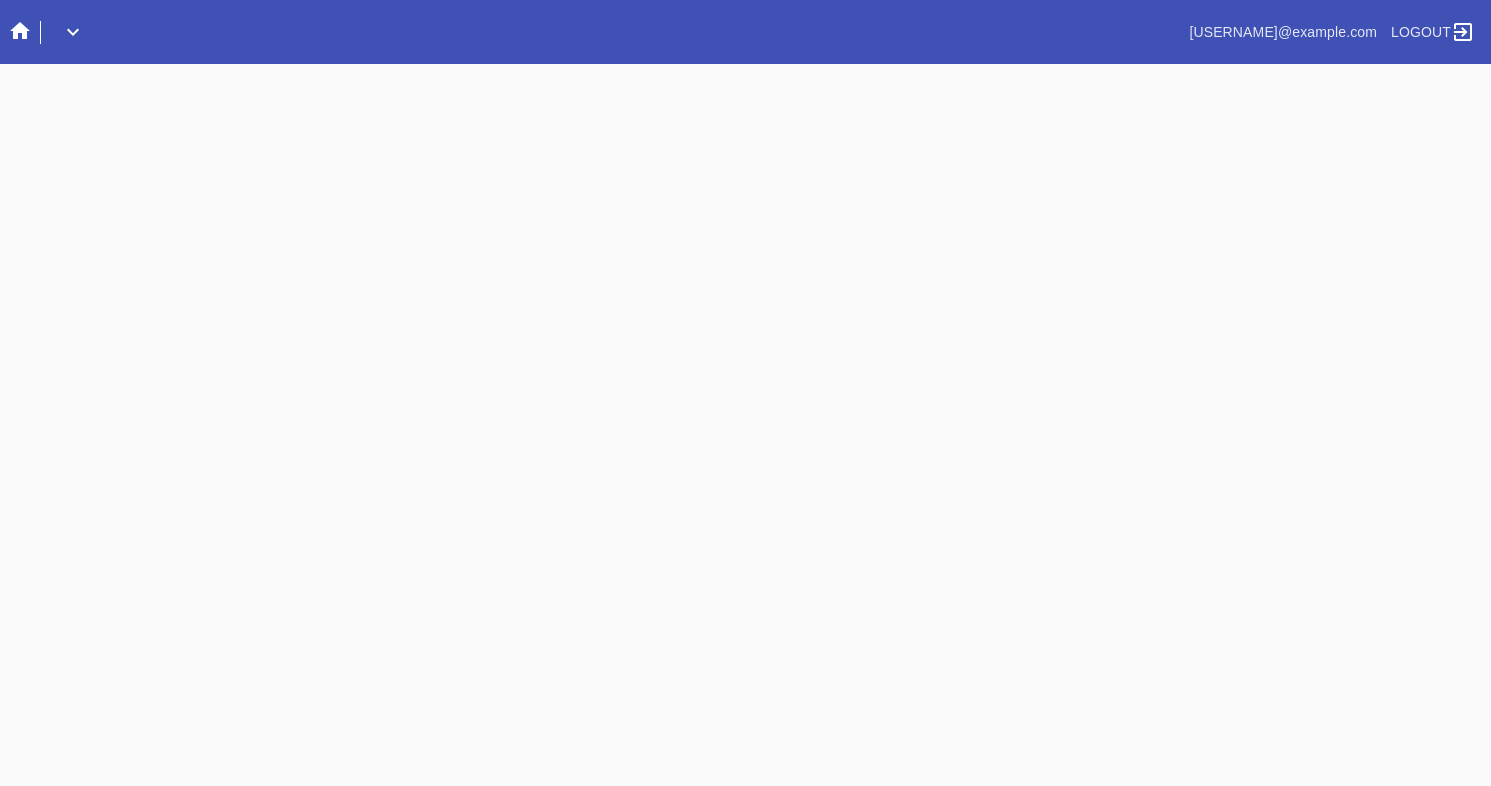 scroll, scrollTop: 0, scrollLeft: 0, axis: both 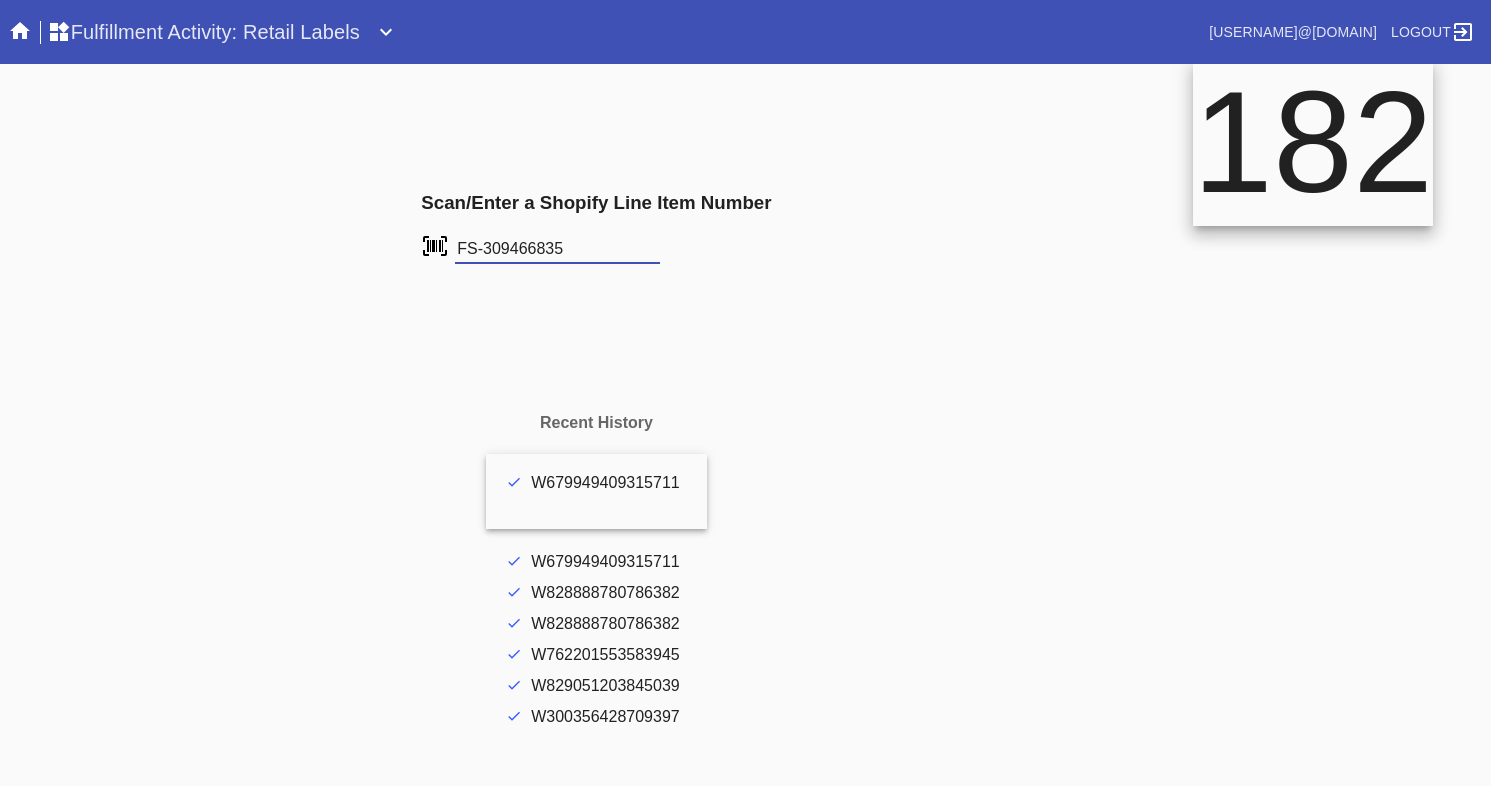 type on "FS-309466835" 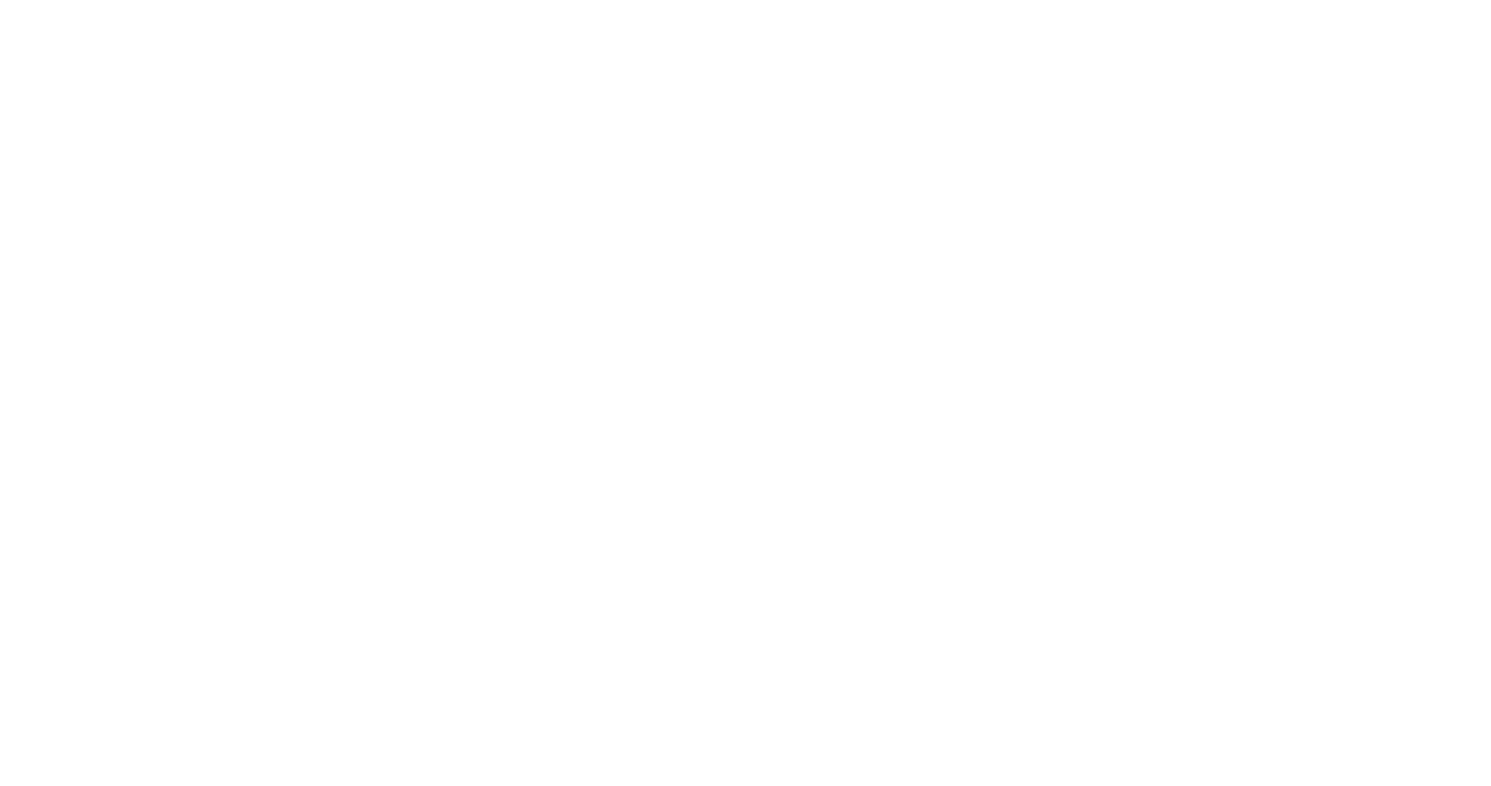 scroll, scrollTop: 0, scrollLeft: 0, axis: both 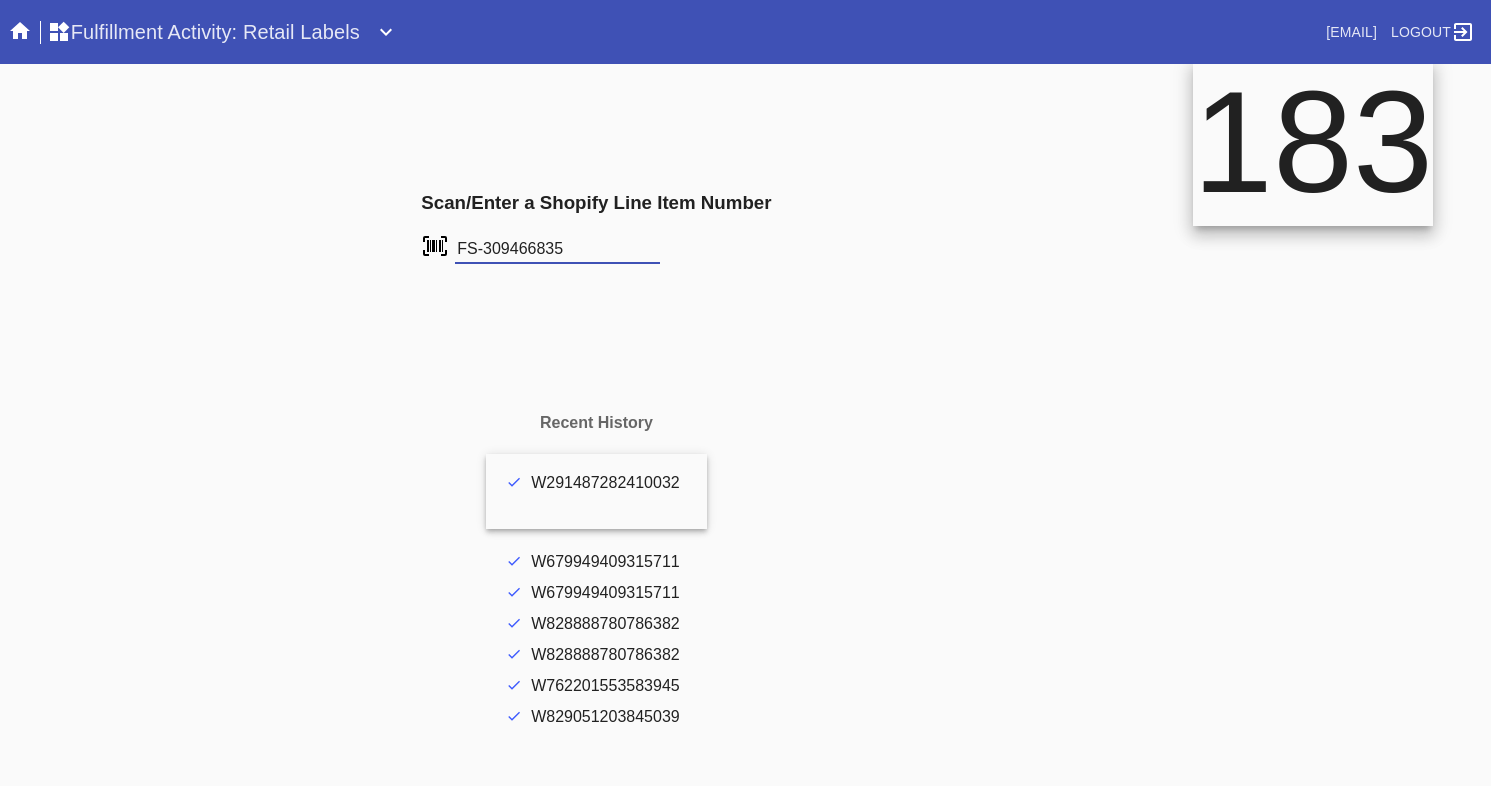 type on "FS-309466835" 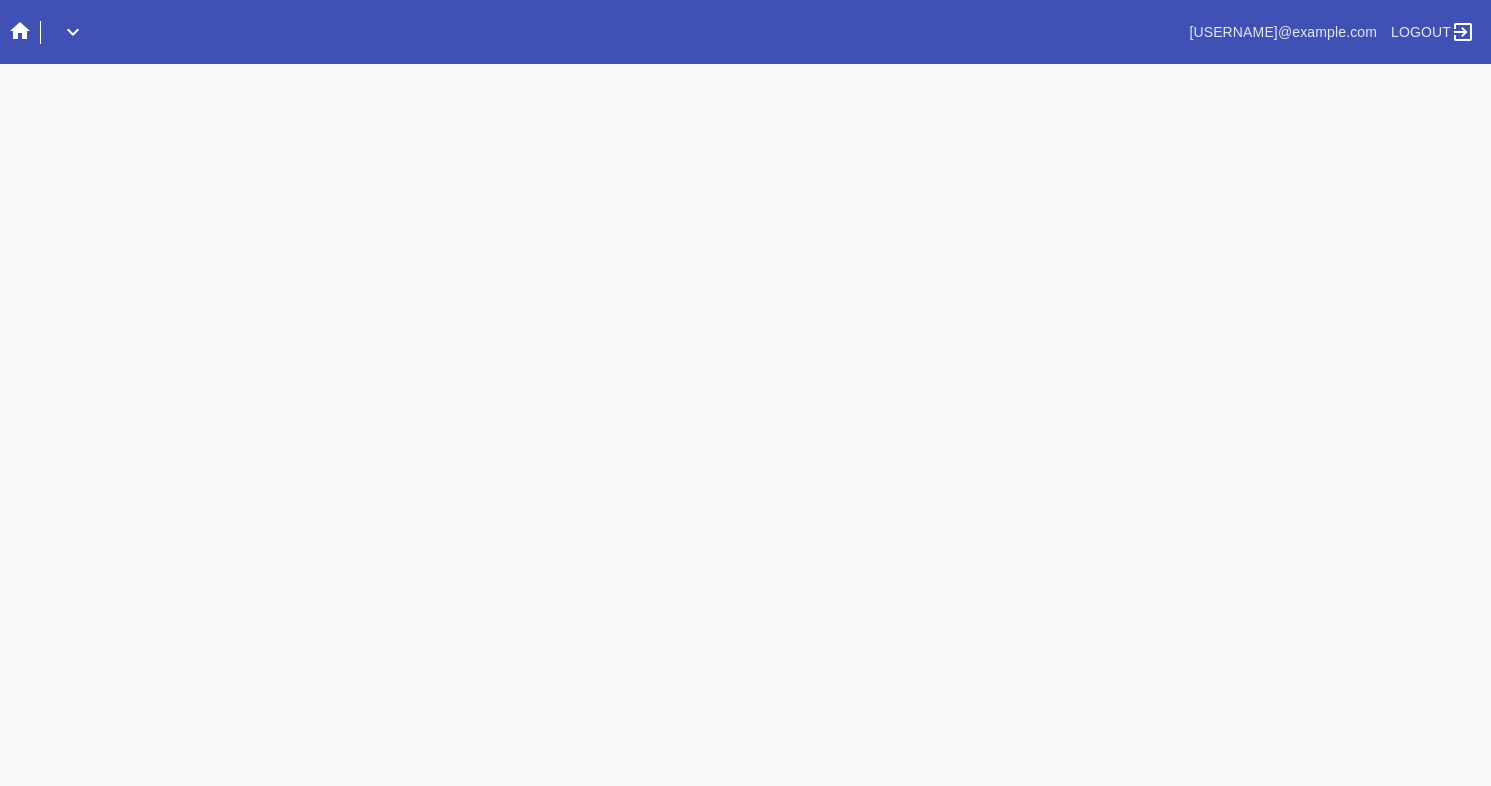 scroll, scrollTop: 0, scrollLeft: 0, axis: both 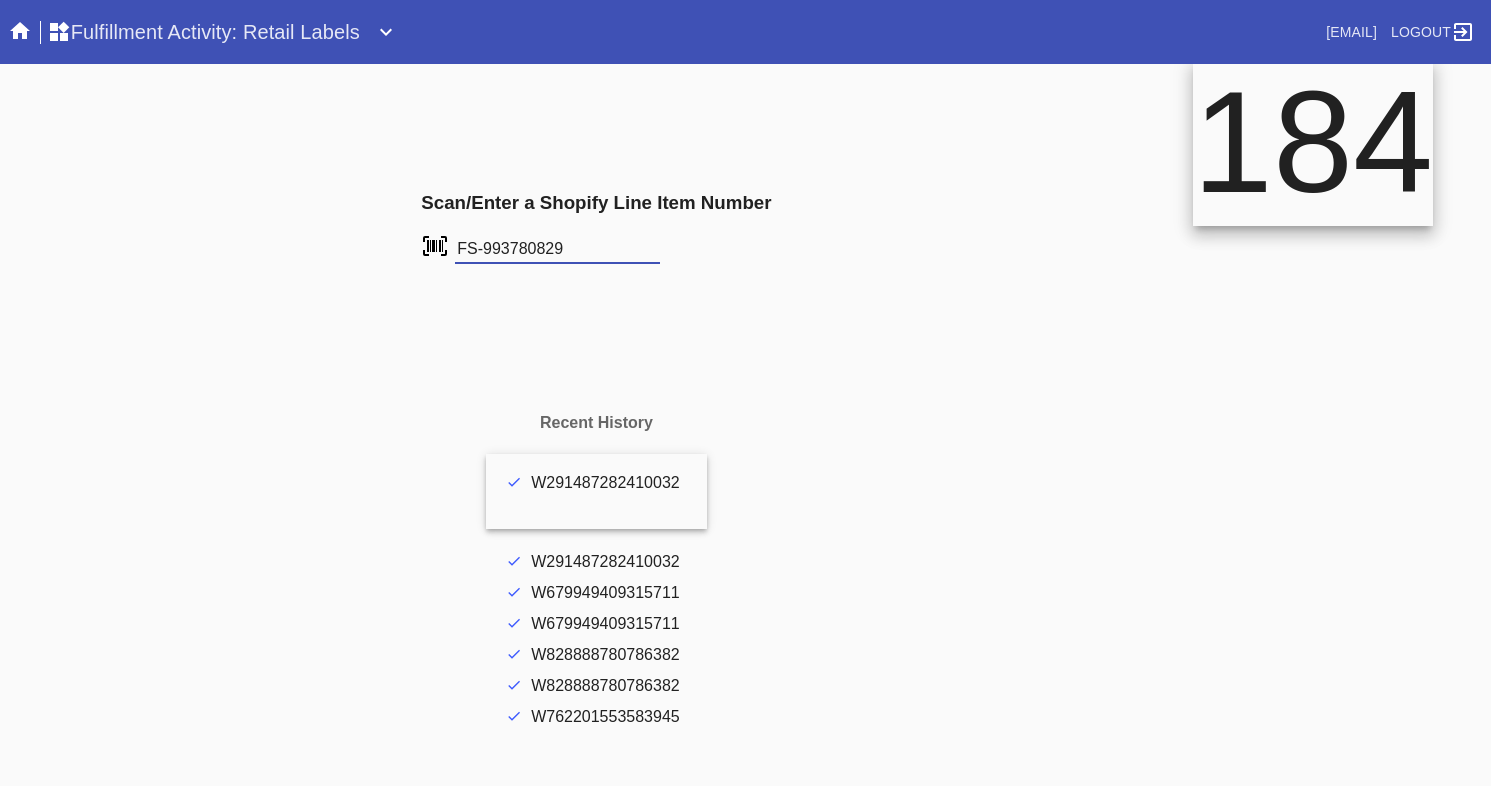 type on "FS-993780829" 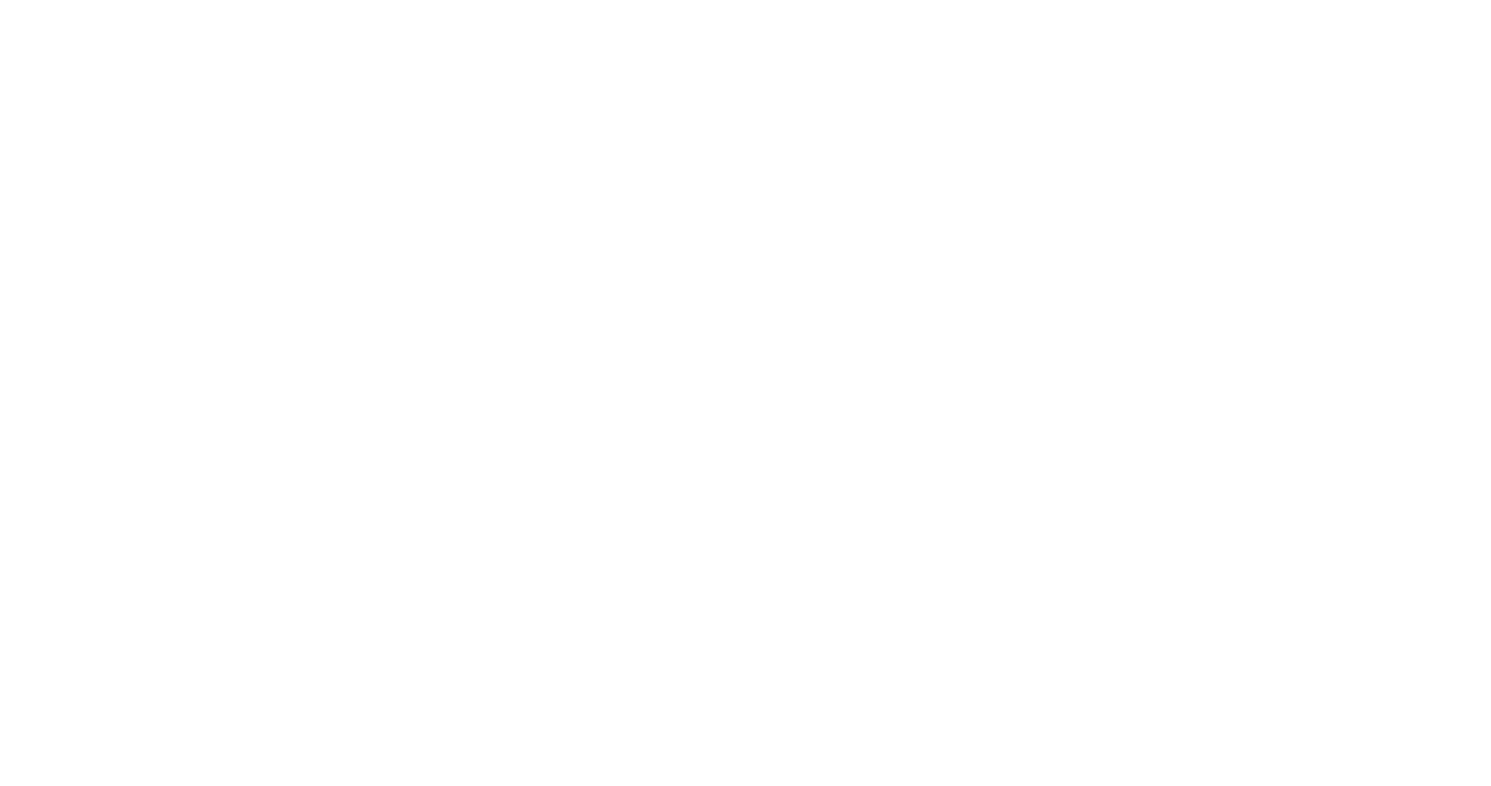 scroll, scrollTop: 0, scrollLeft: 0, axis: both 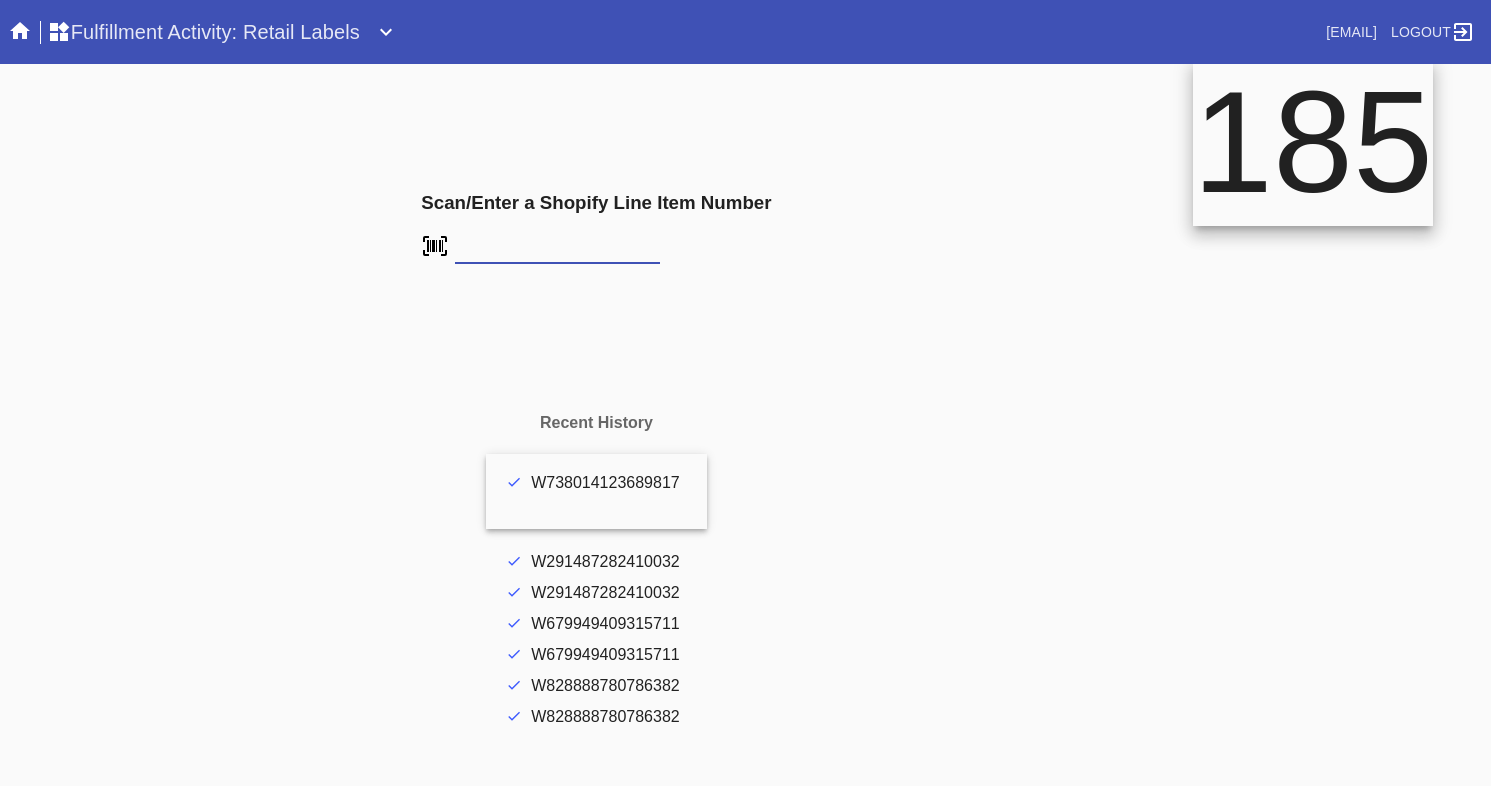 type on "[ID]" 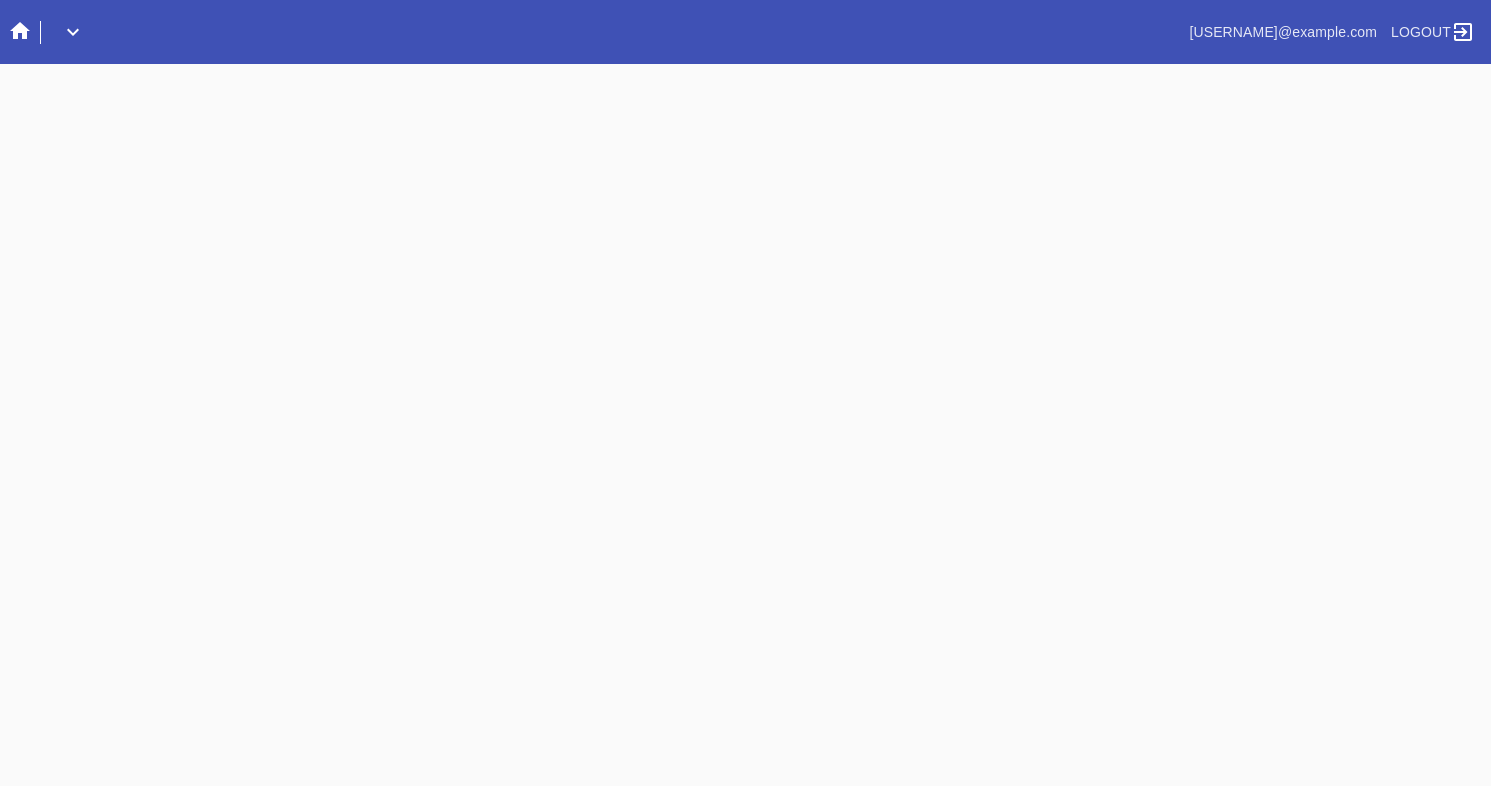 scroll, scrollTop: 0, scrollLeft: 0, axis: both 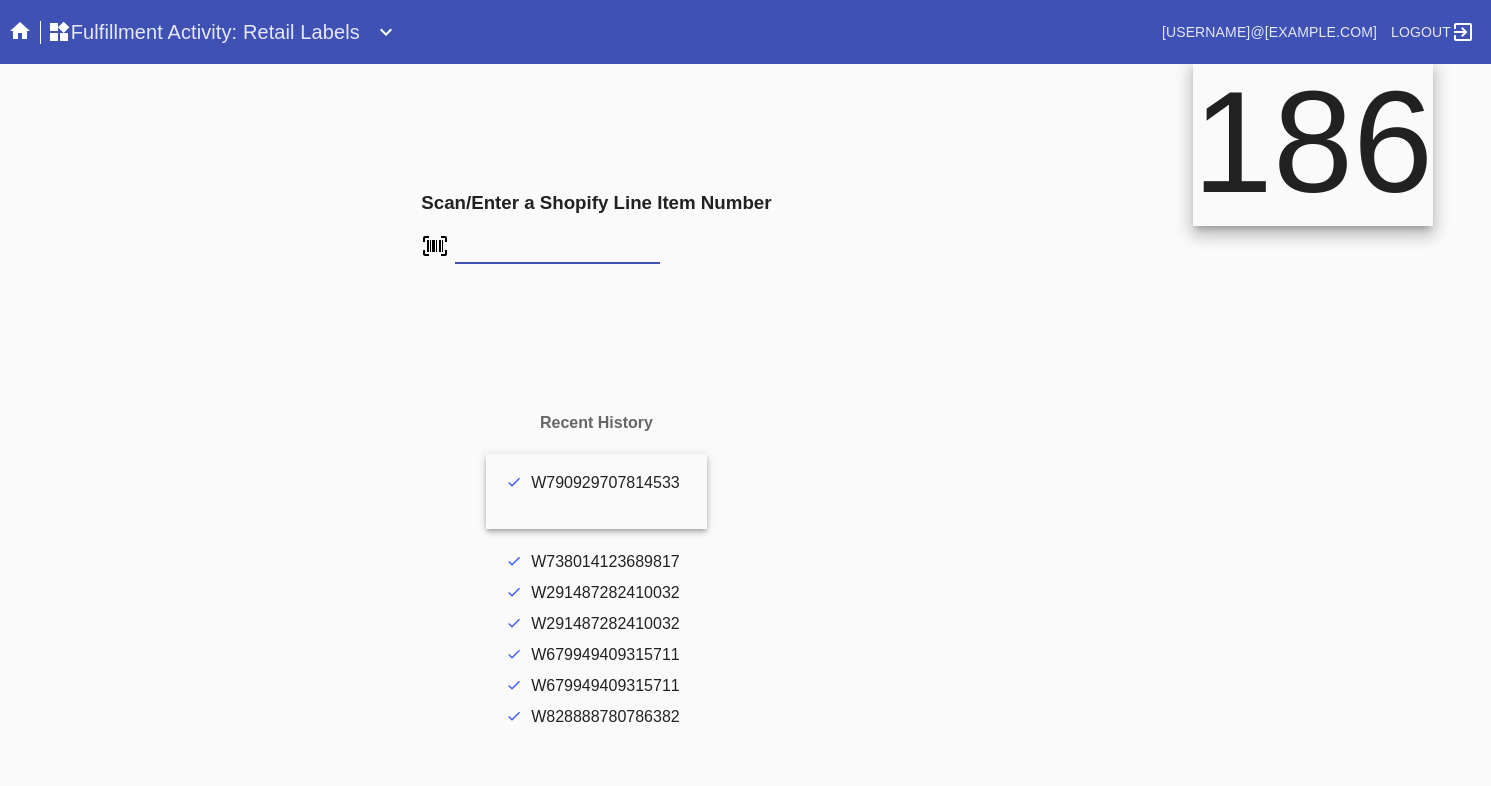 type on "L1901003" 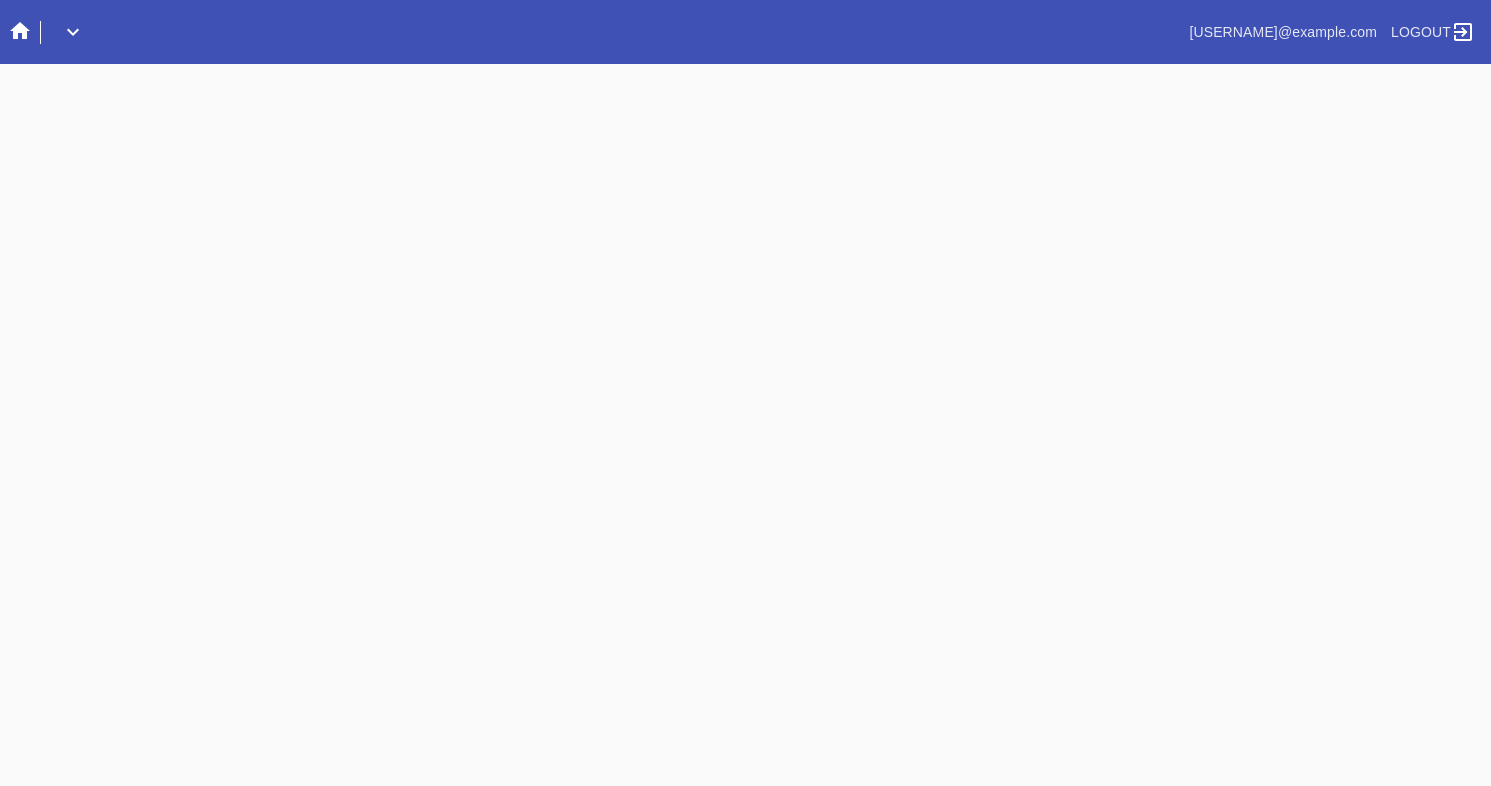 scroll, scrollTop: 0, scrollLeft: 0, axis: both 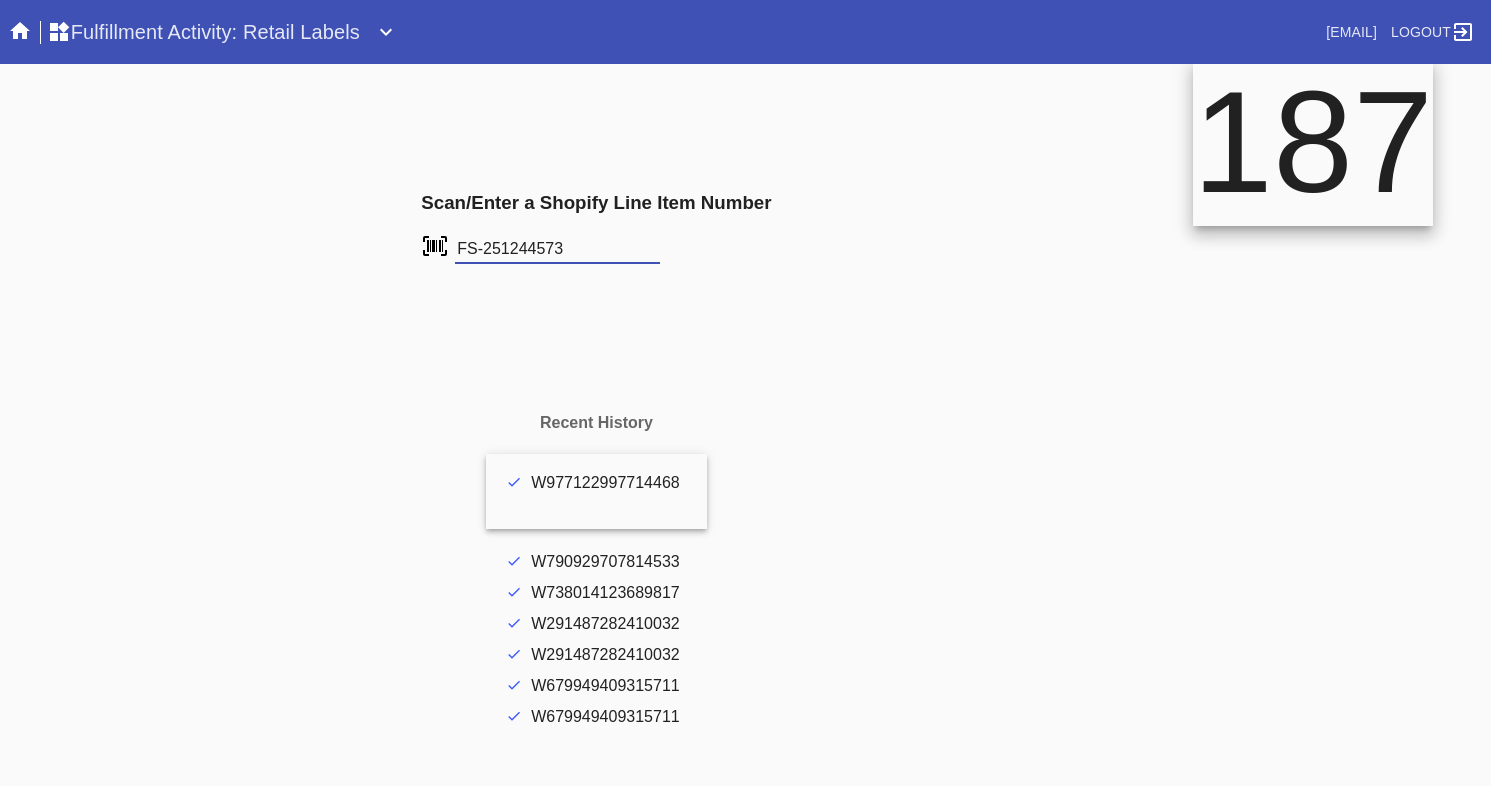 type on "FS-251244573" 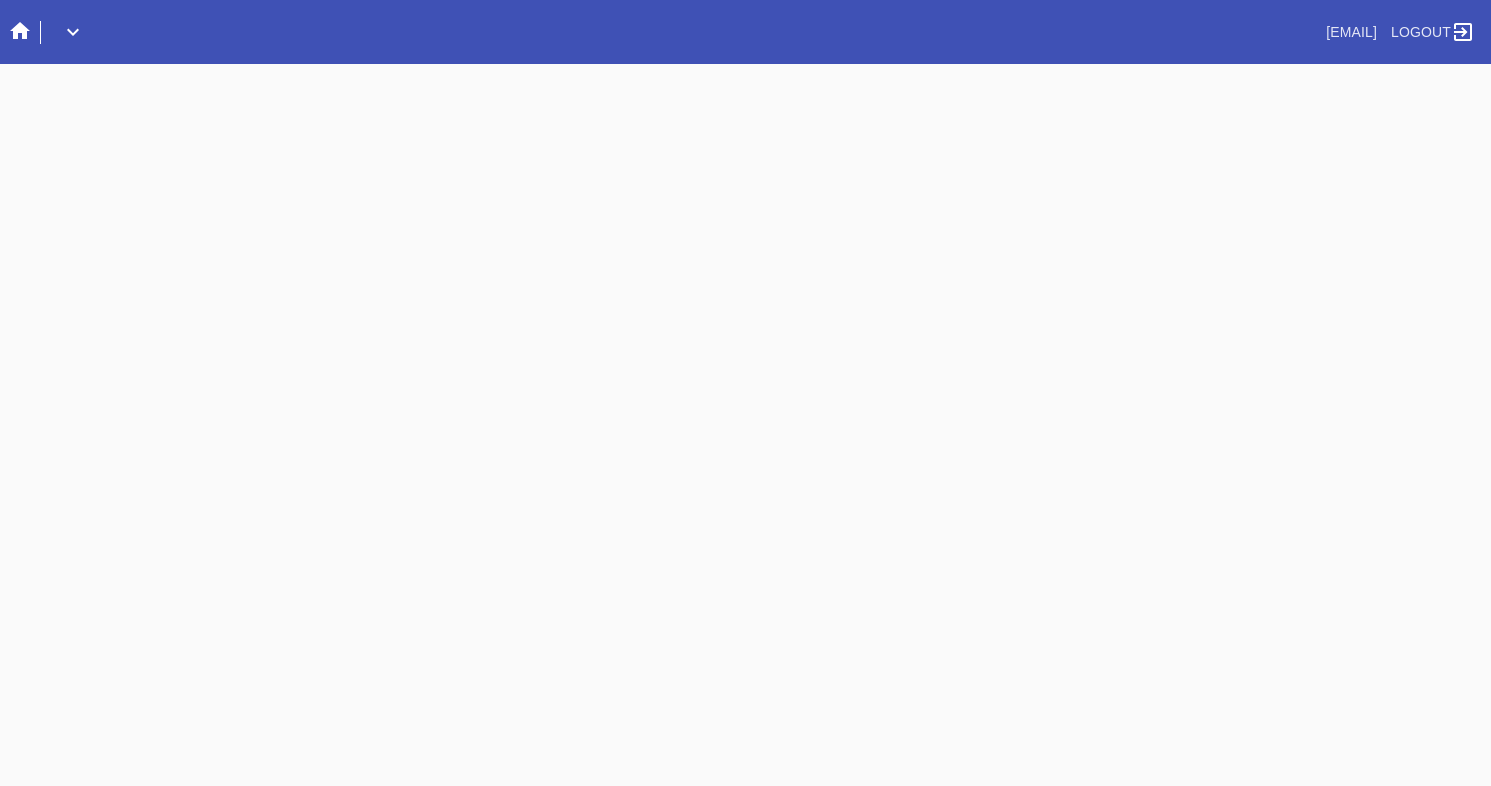 scroll, scrollTop: 0, scrollLeft: 0, axis: both 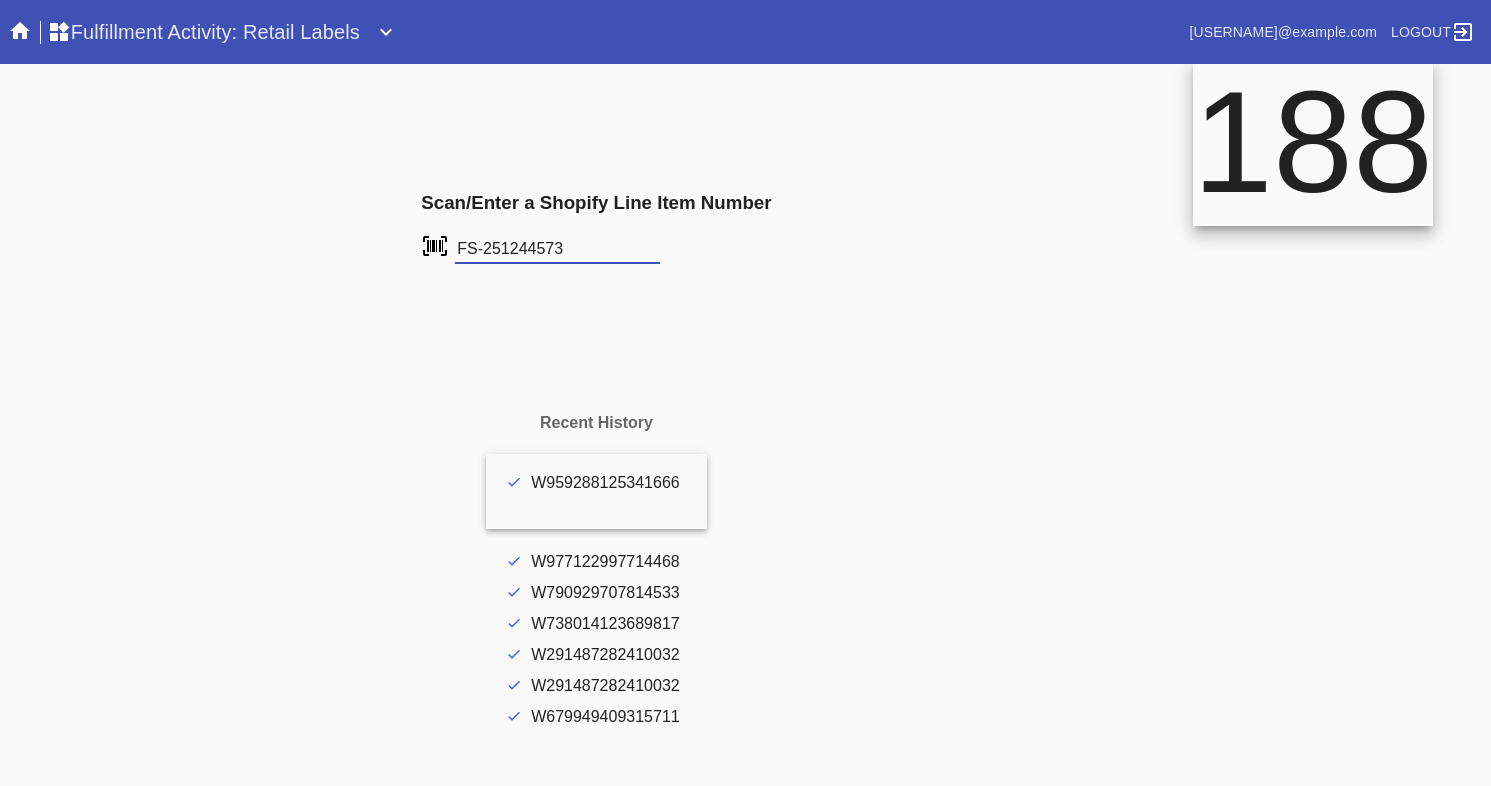type on "FS-251244573" 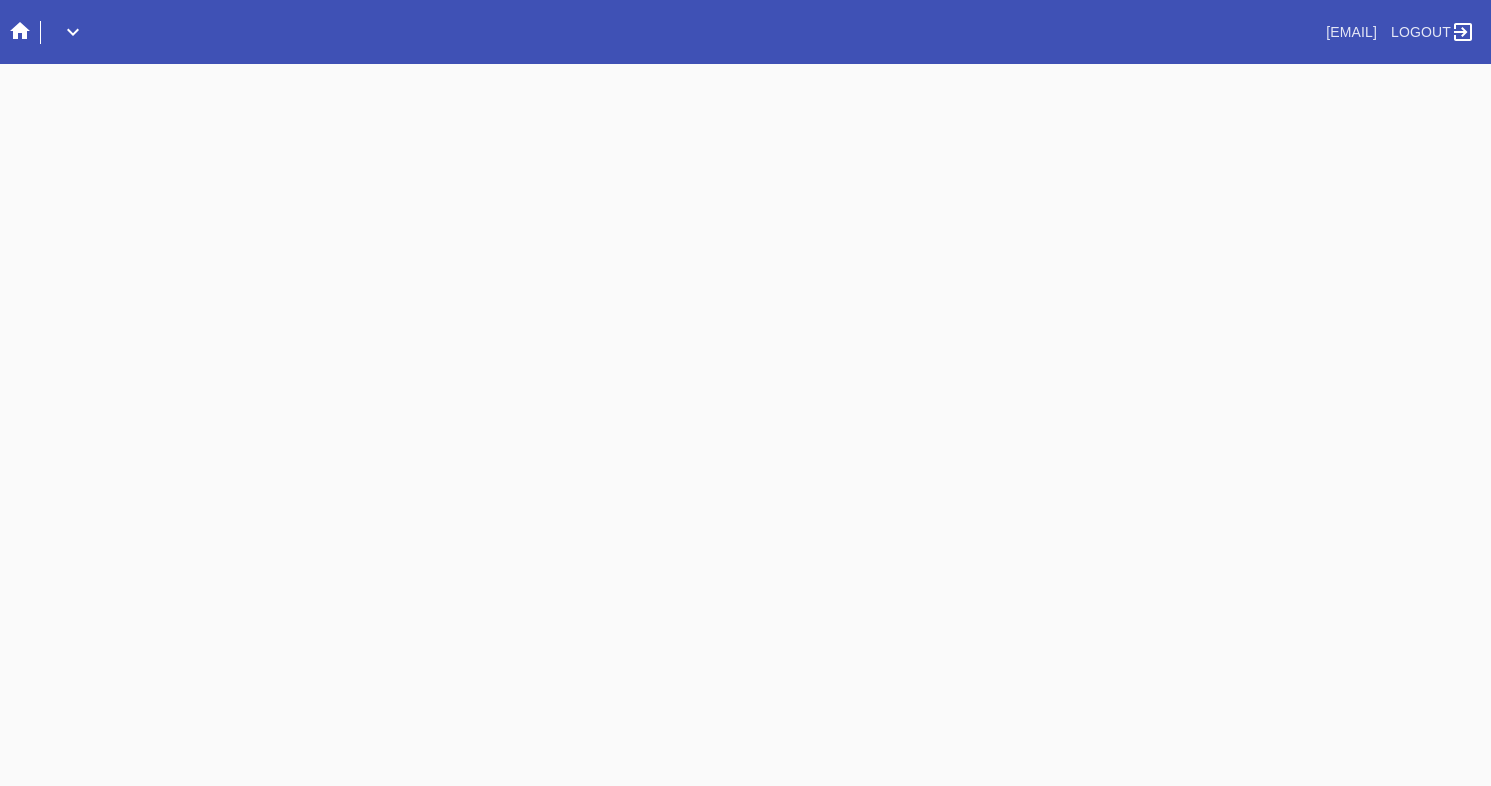 scroll, scrollTop: 0, scrollLeft: 0, axis: both 